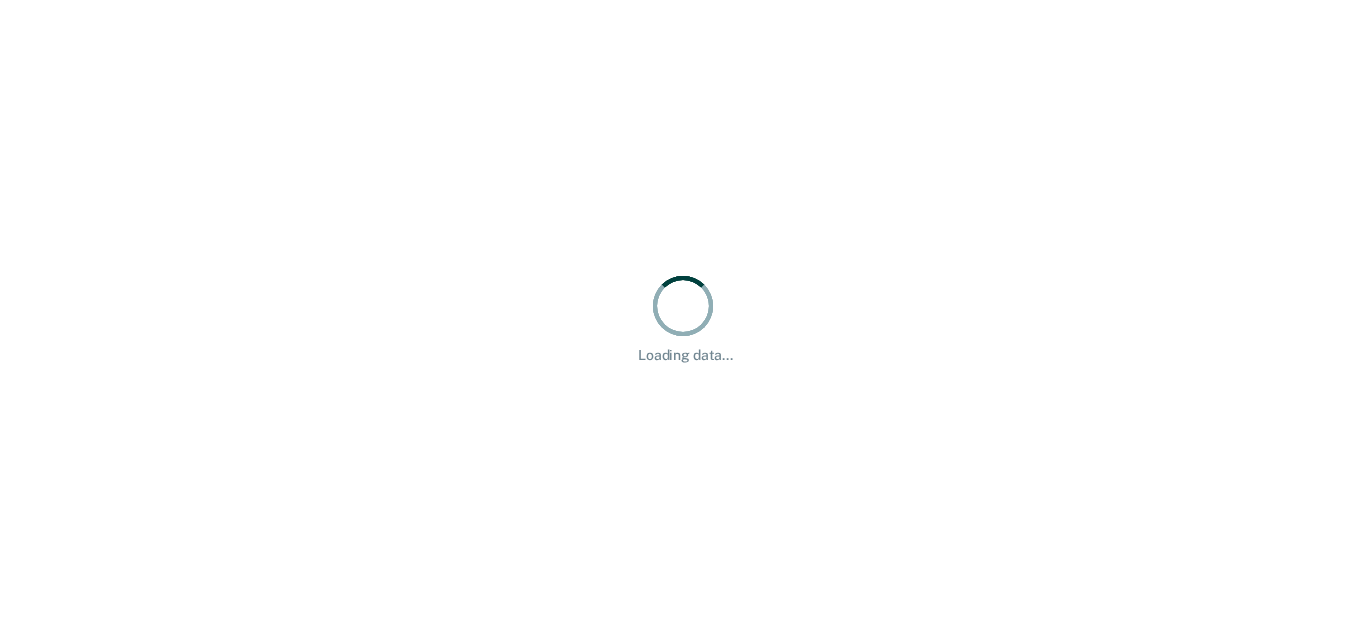 scroll, scrollTop: 0, scrollLeft: 0, axis: both 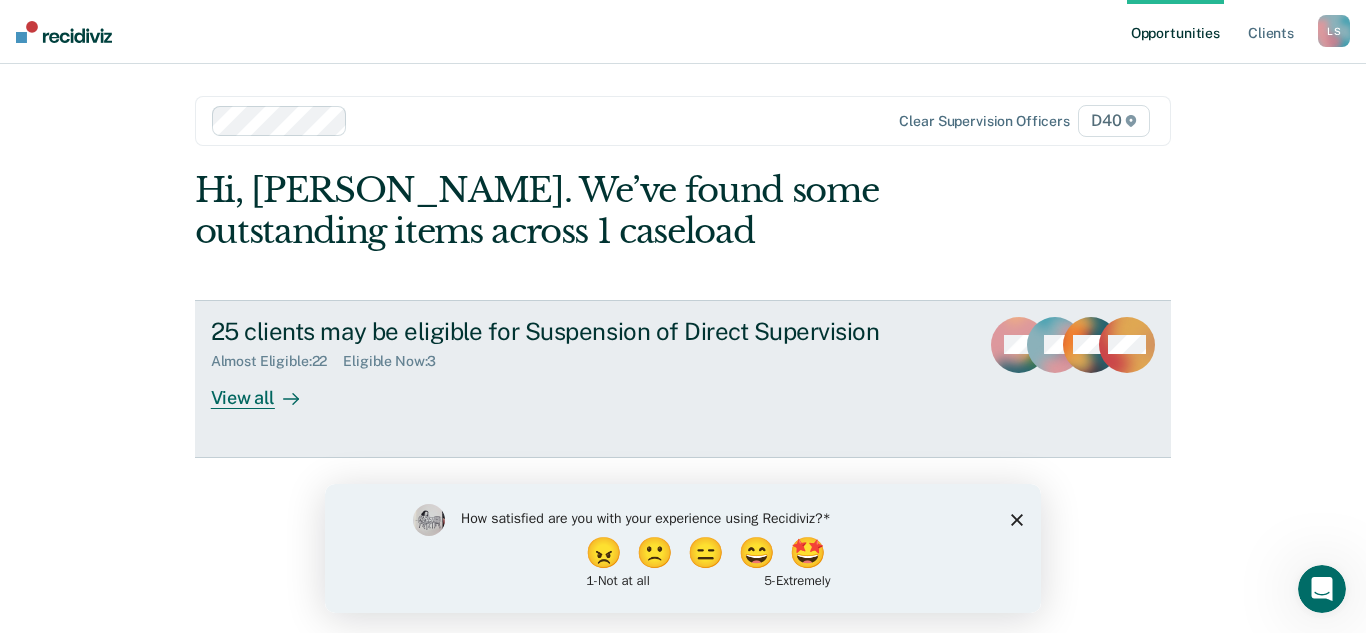 click on "Almost Eligible :  22 Eligible Now :  3" at bounding box center (562, 357) 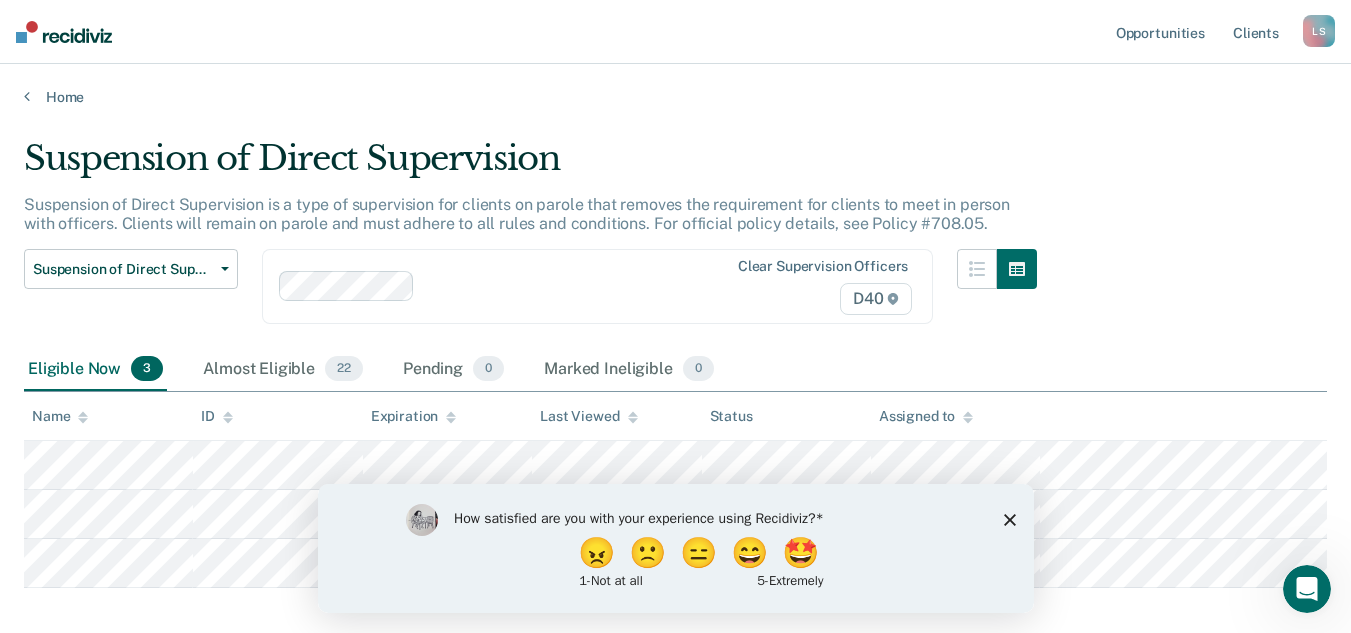 scroll, scrollTop: 99, scrollLeft: 0, axis: vertical 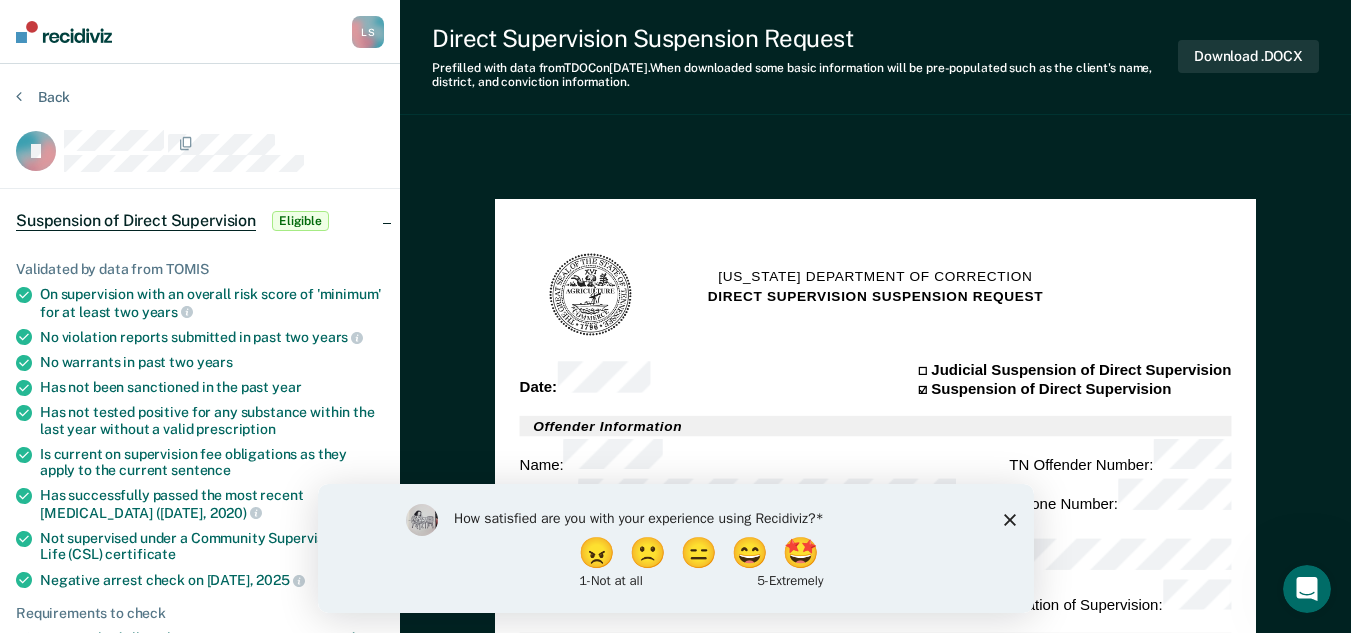 click 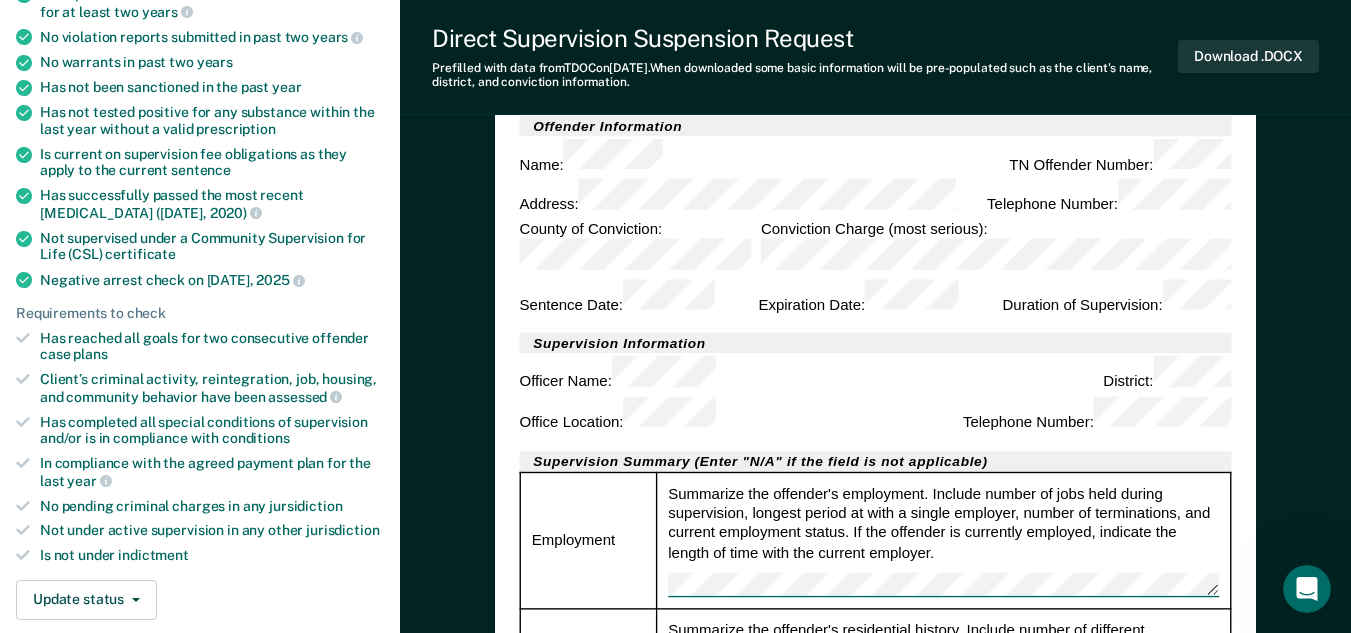 scroll, scrollTop: 100, scrollLeft: 0, axis: vertical 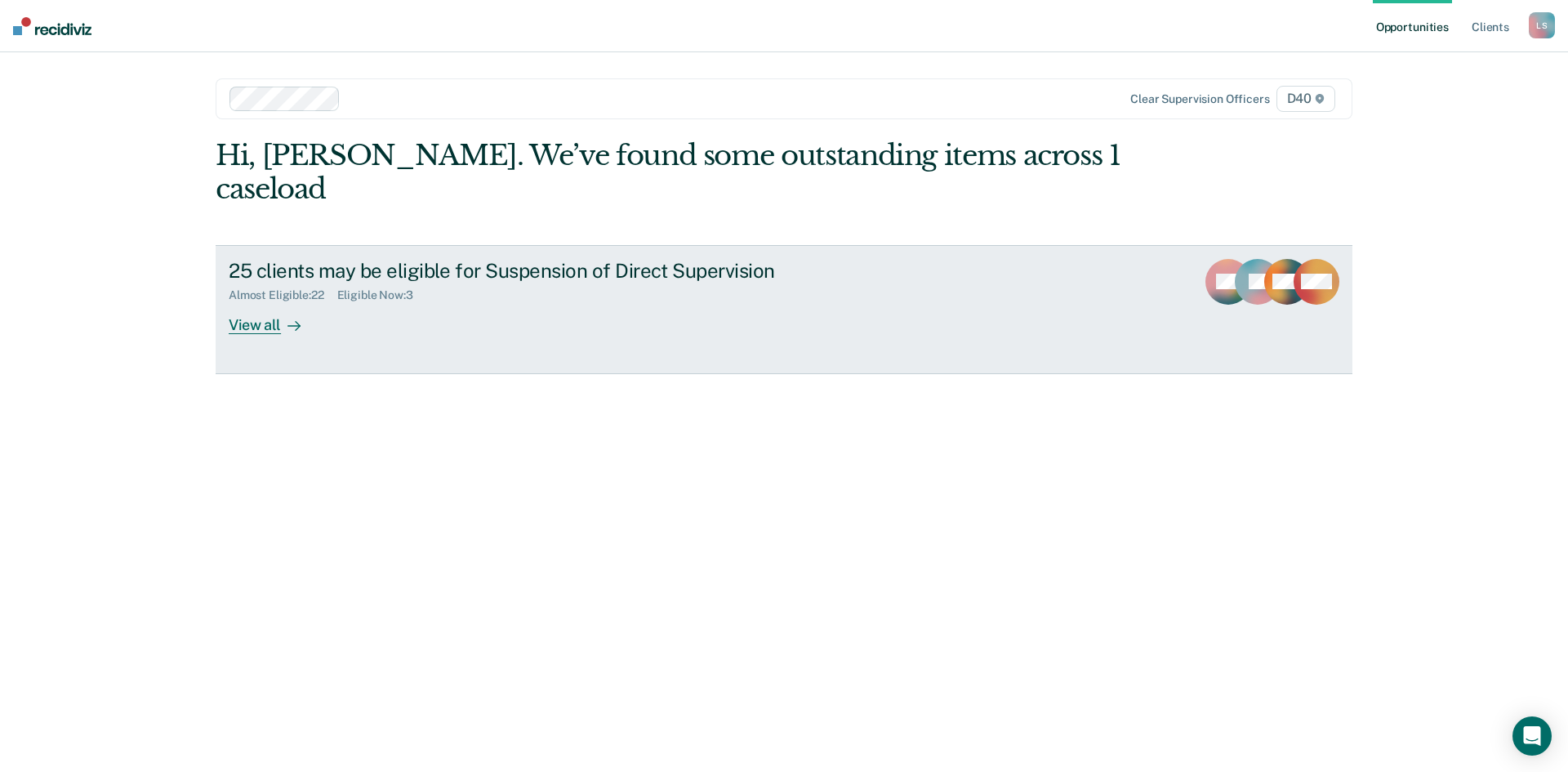 click on "25 clients may be eligible for Suspension of Direct Supervision Almost Eligible :  22 Eligible Now :  3 View all   DW TL WW + 22" at bounding box center (784, 310) 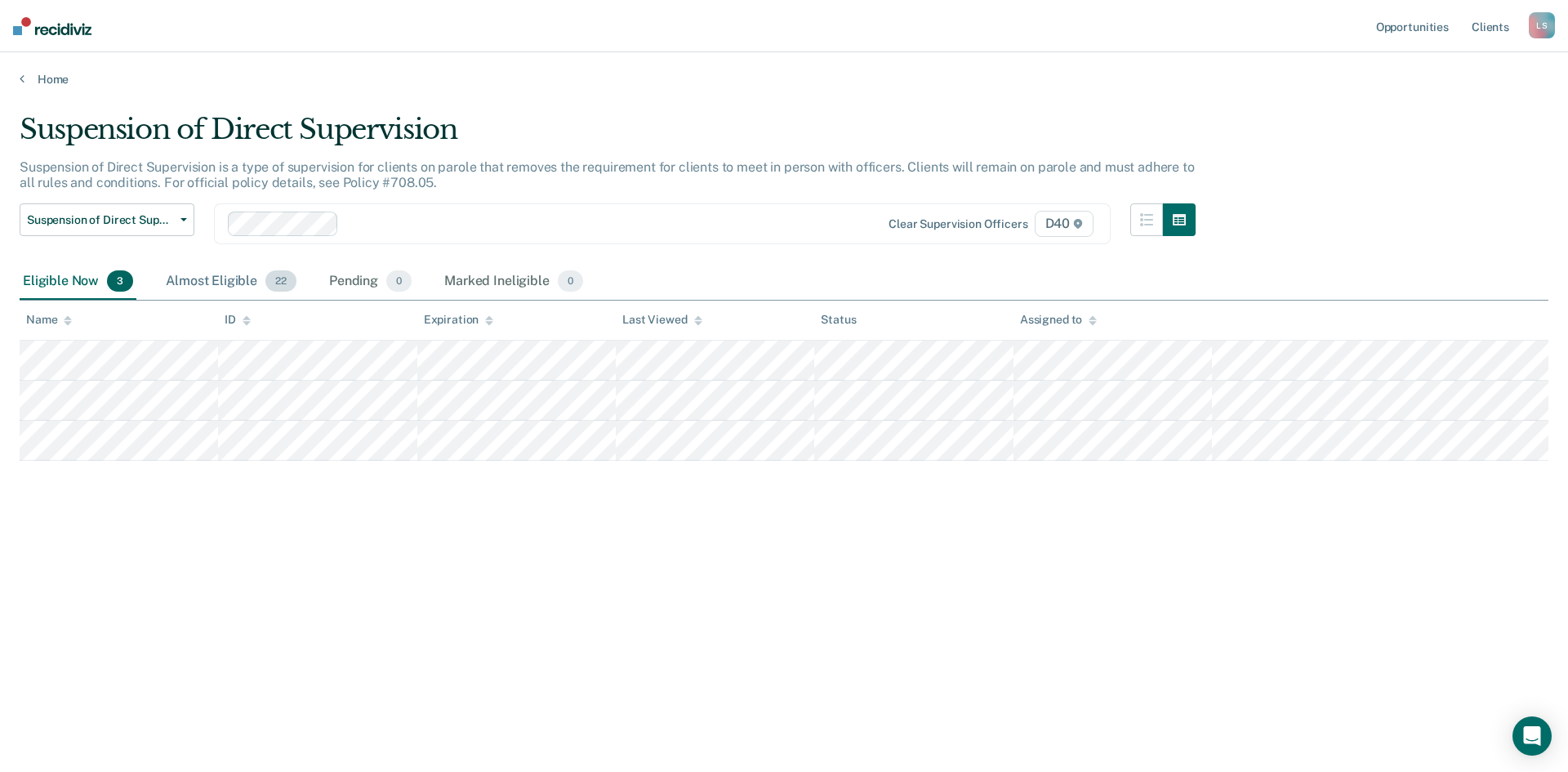 click on "Almost Eligible 22" at bounding box center [231, 282] 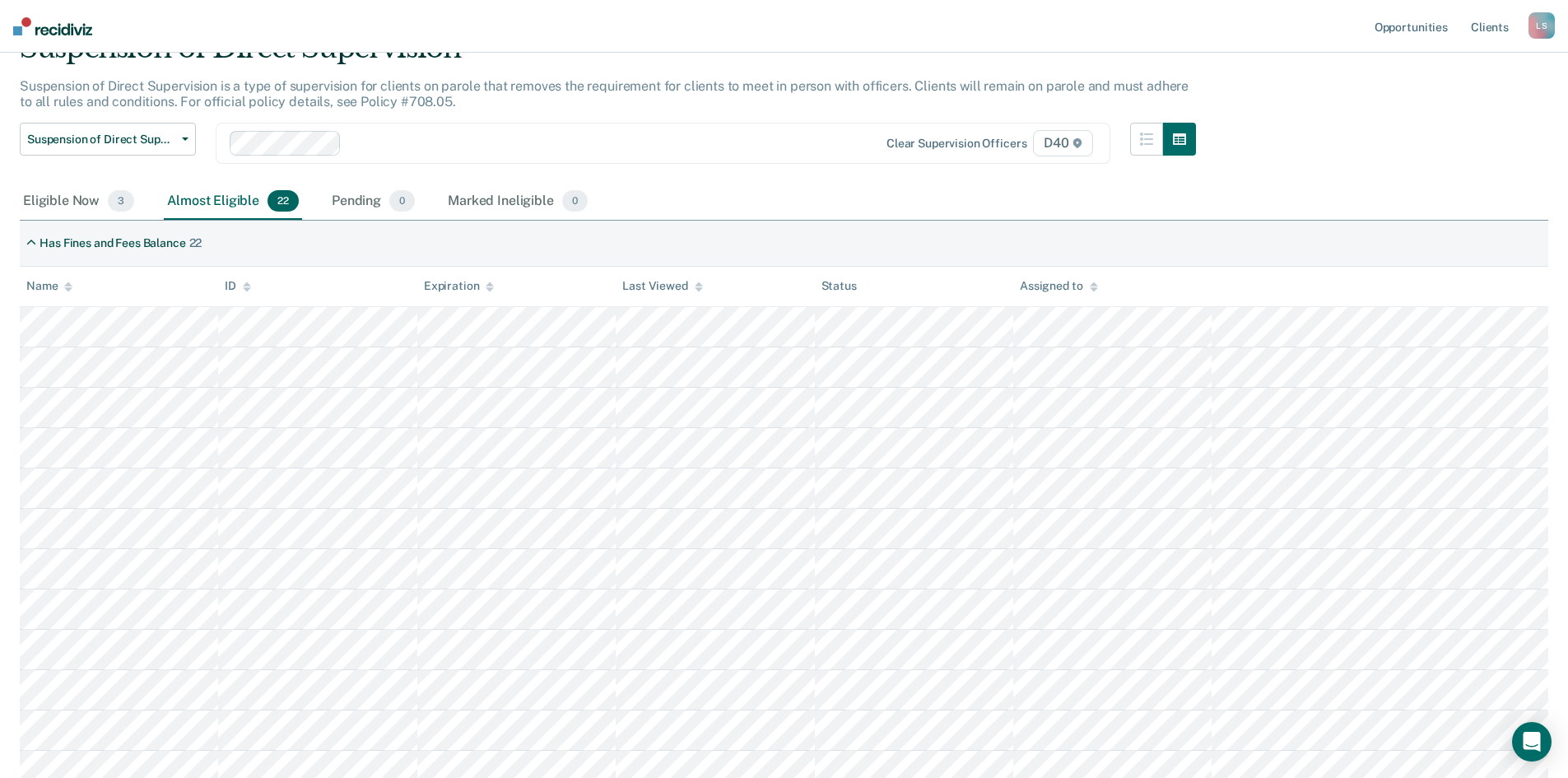 scroll, scrollTop: 165, scrollLeft: 0, axis: vertical 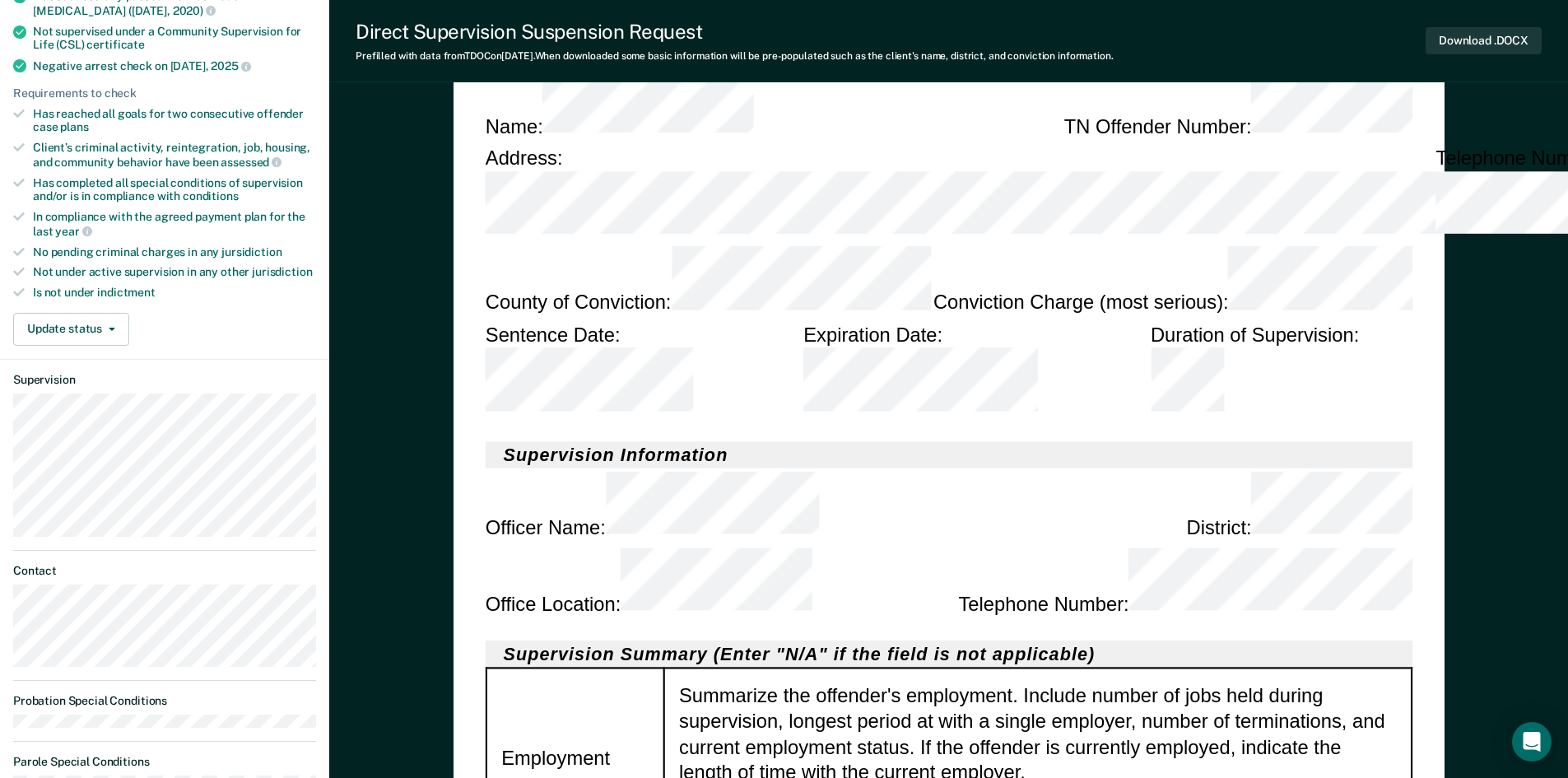 click on "Summarize the offender's employment. Include number of jobs held during supervision, longest period at with a single employer, number of terminations, and current employment status. If the offender is currently employed, indicate the length of time with the current employer." at bounding box center [1038, 757] 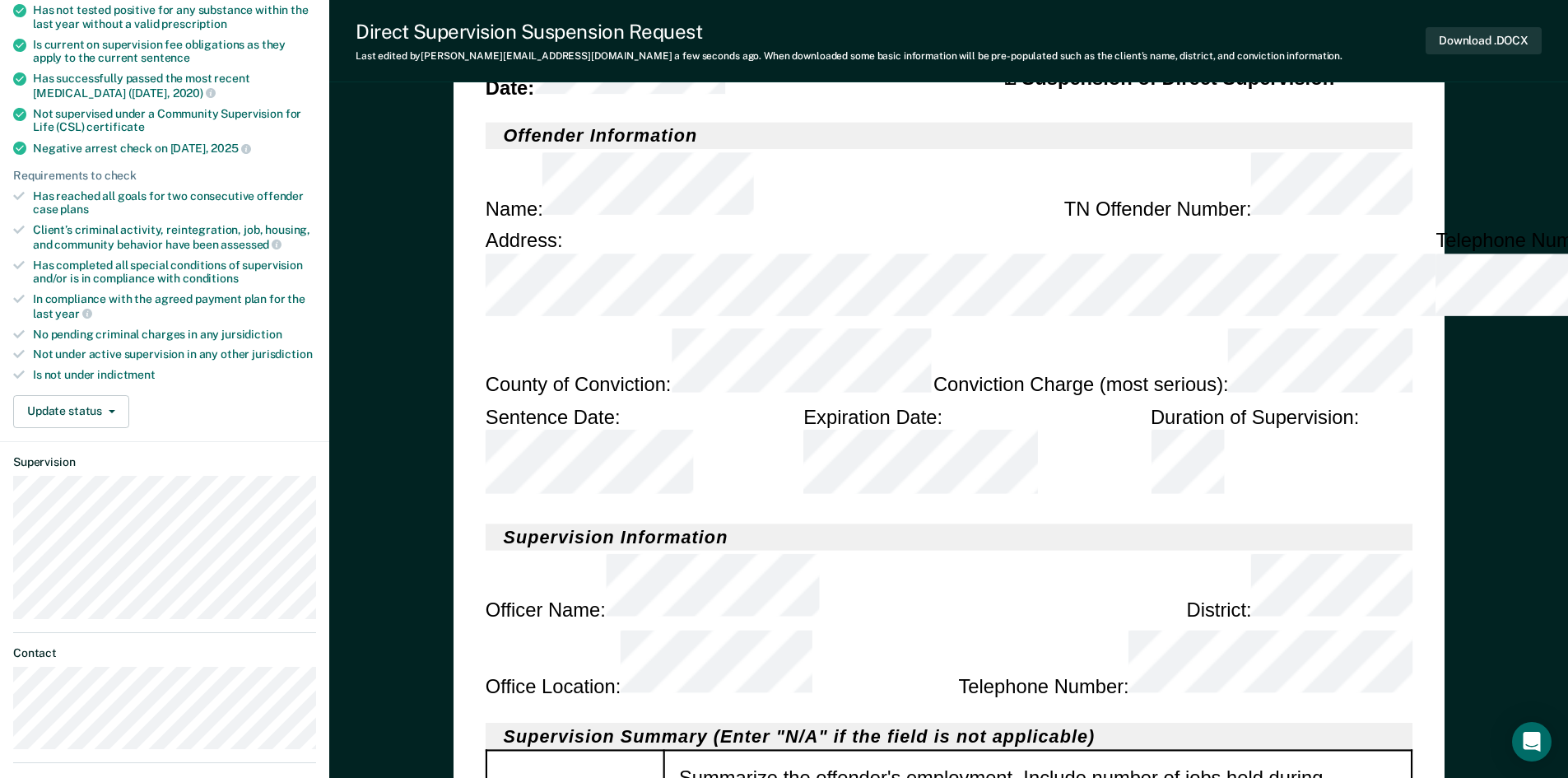 scroll, scrollTop: 576, scrollLeft: 0, axis: vertical 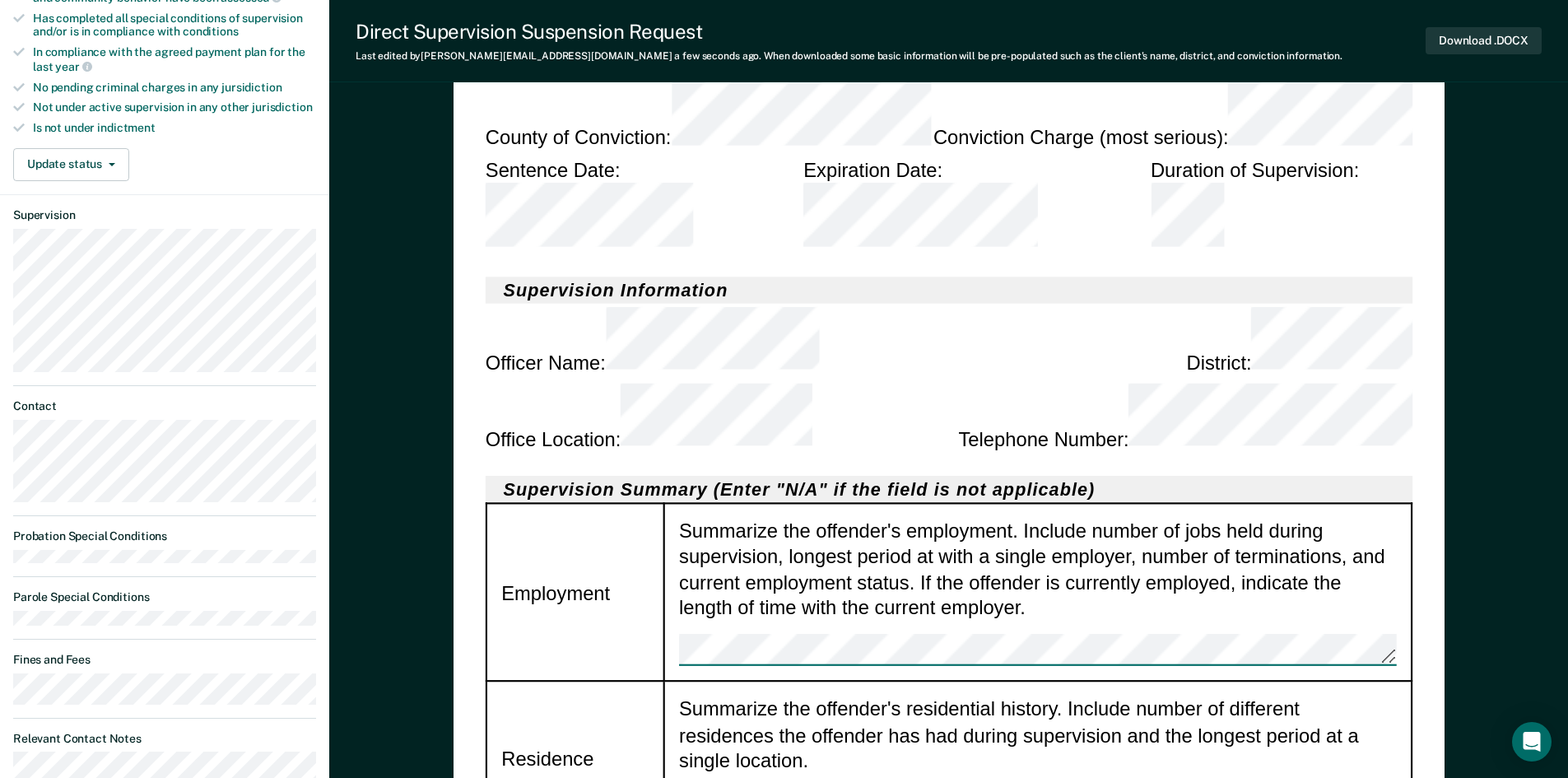 type on "x" 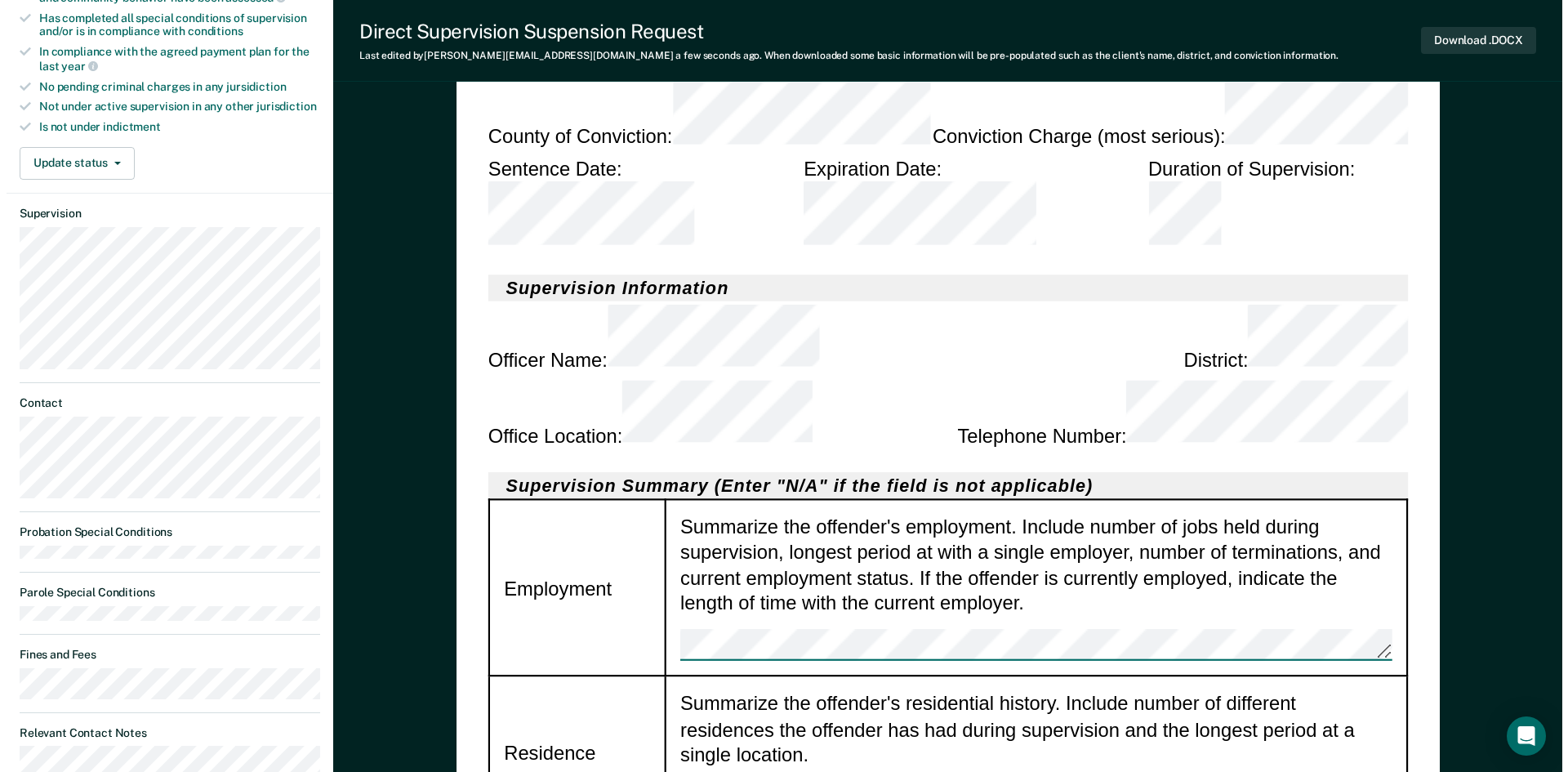 scroll, scrollTop: 0, scrollLeft: 0, axis: both 